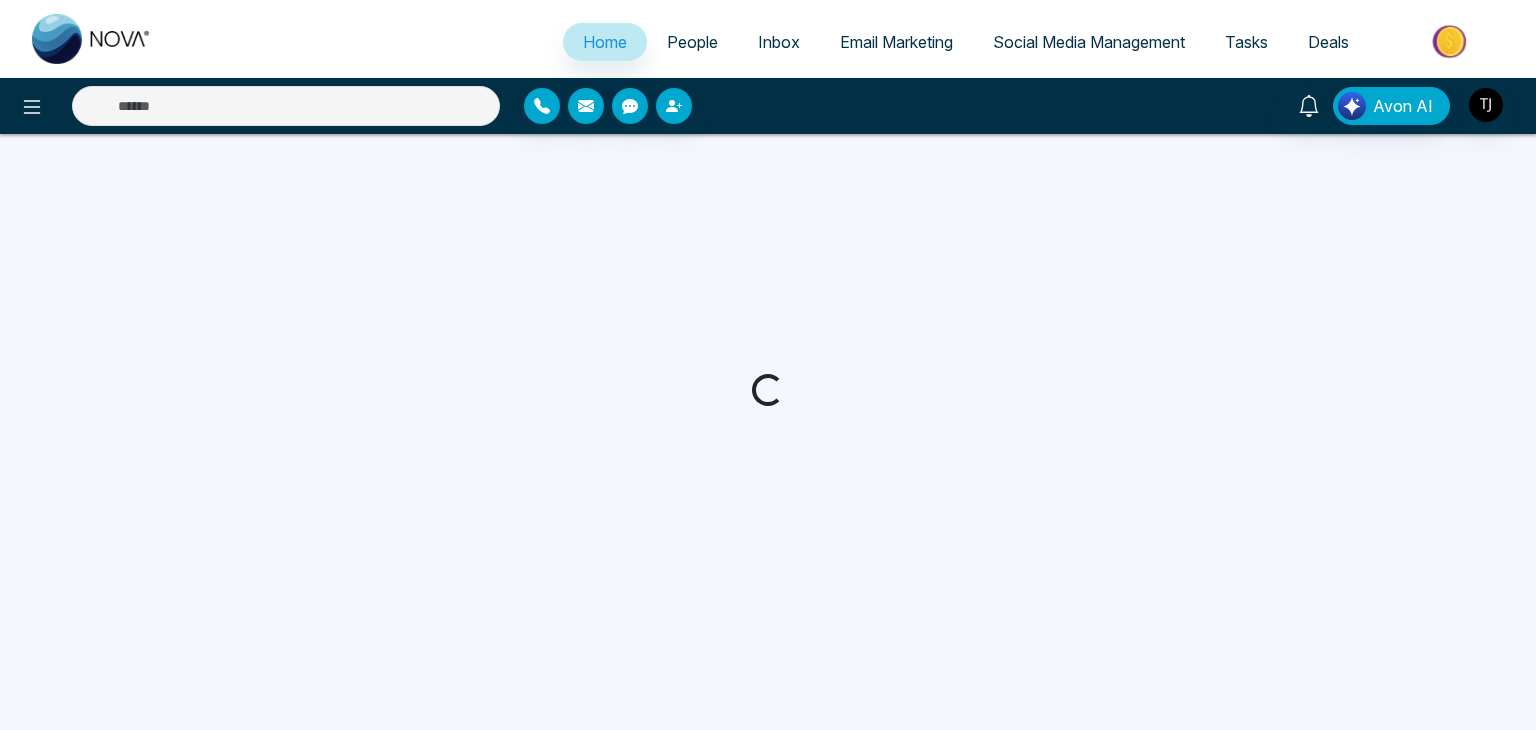 scroll, scrollTop: 0, scrollLeft: 0, axis: both 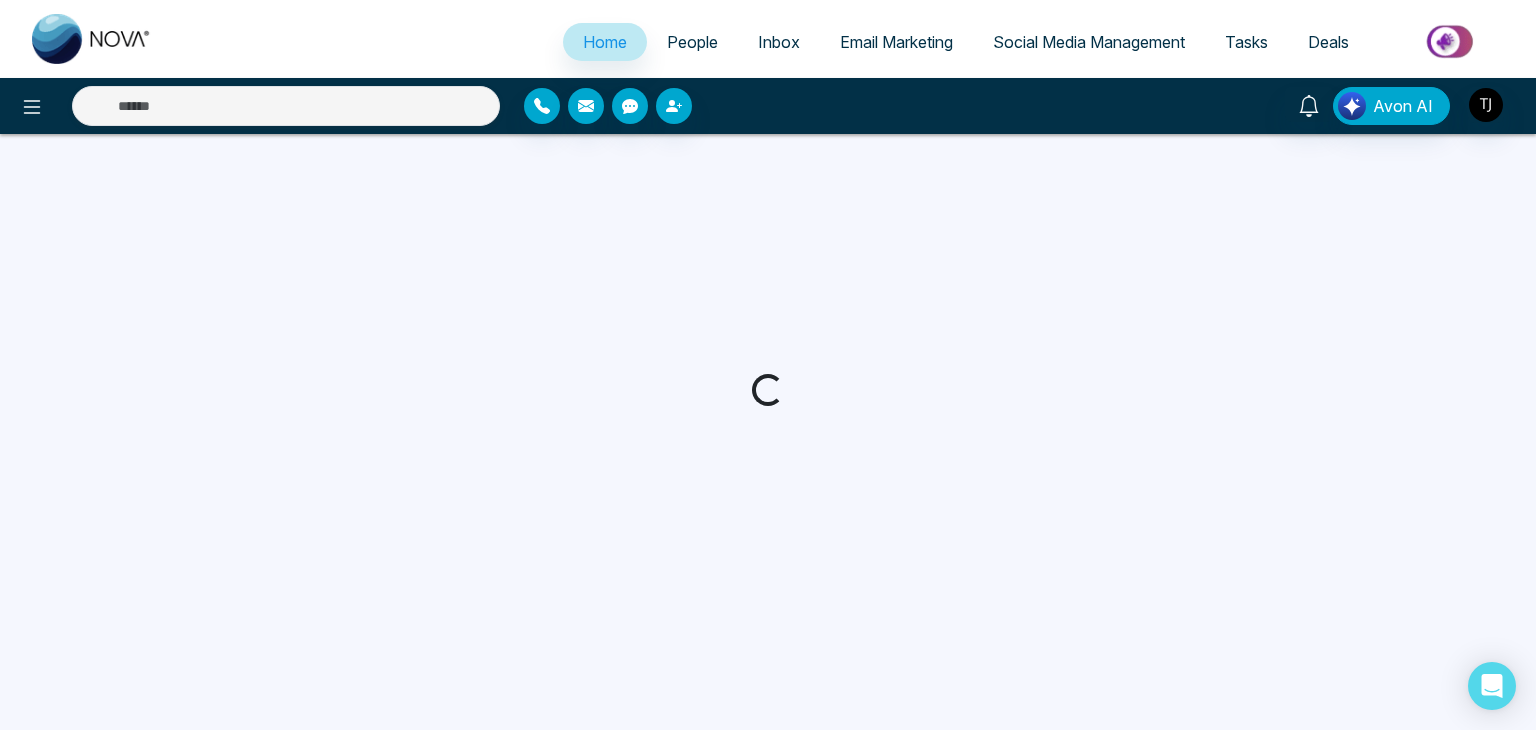 select on "*" 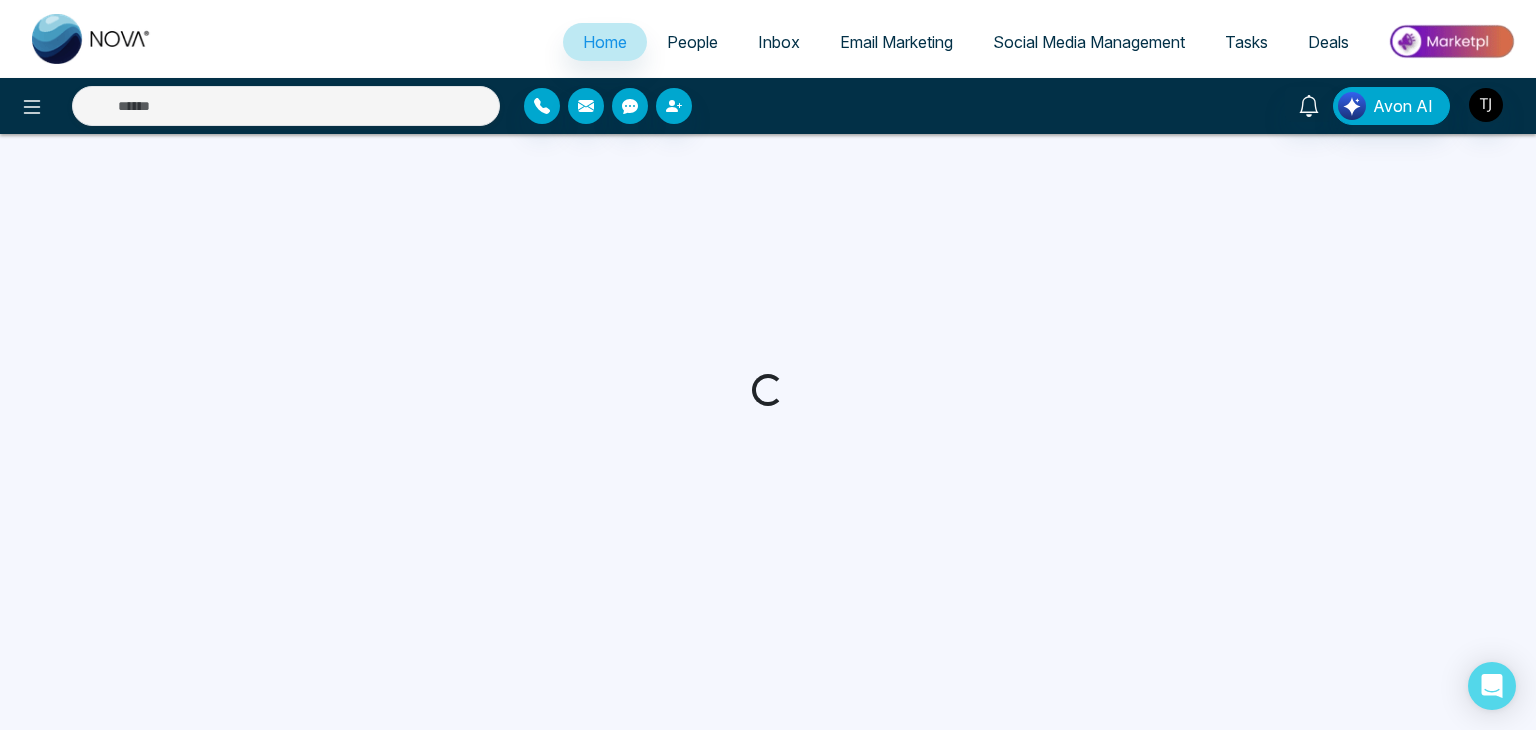 select on "*" 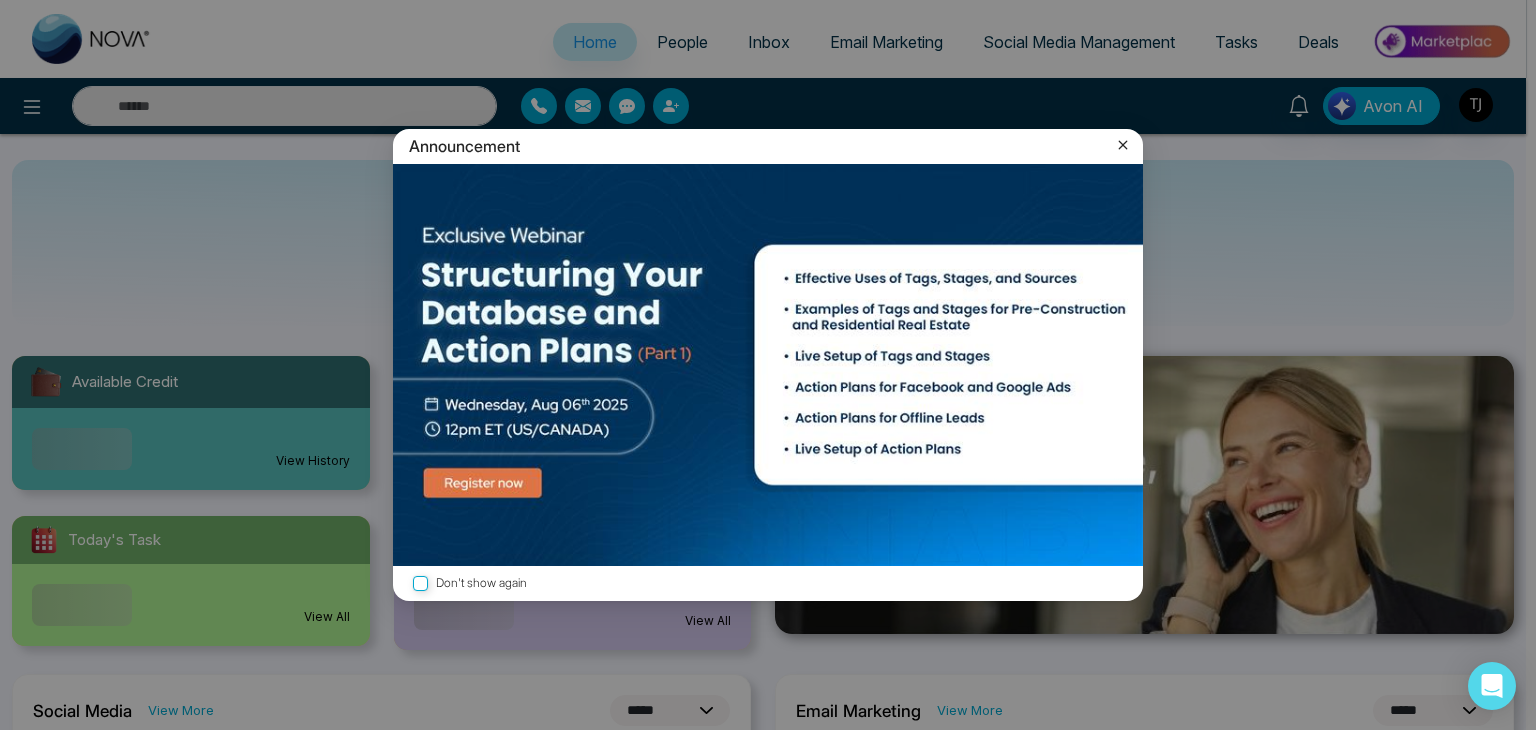 click 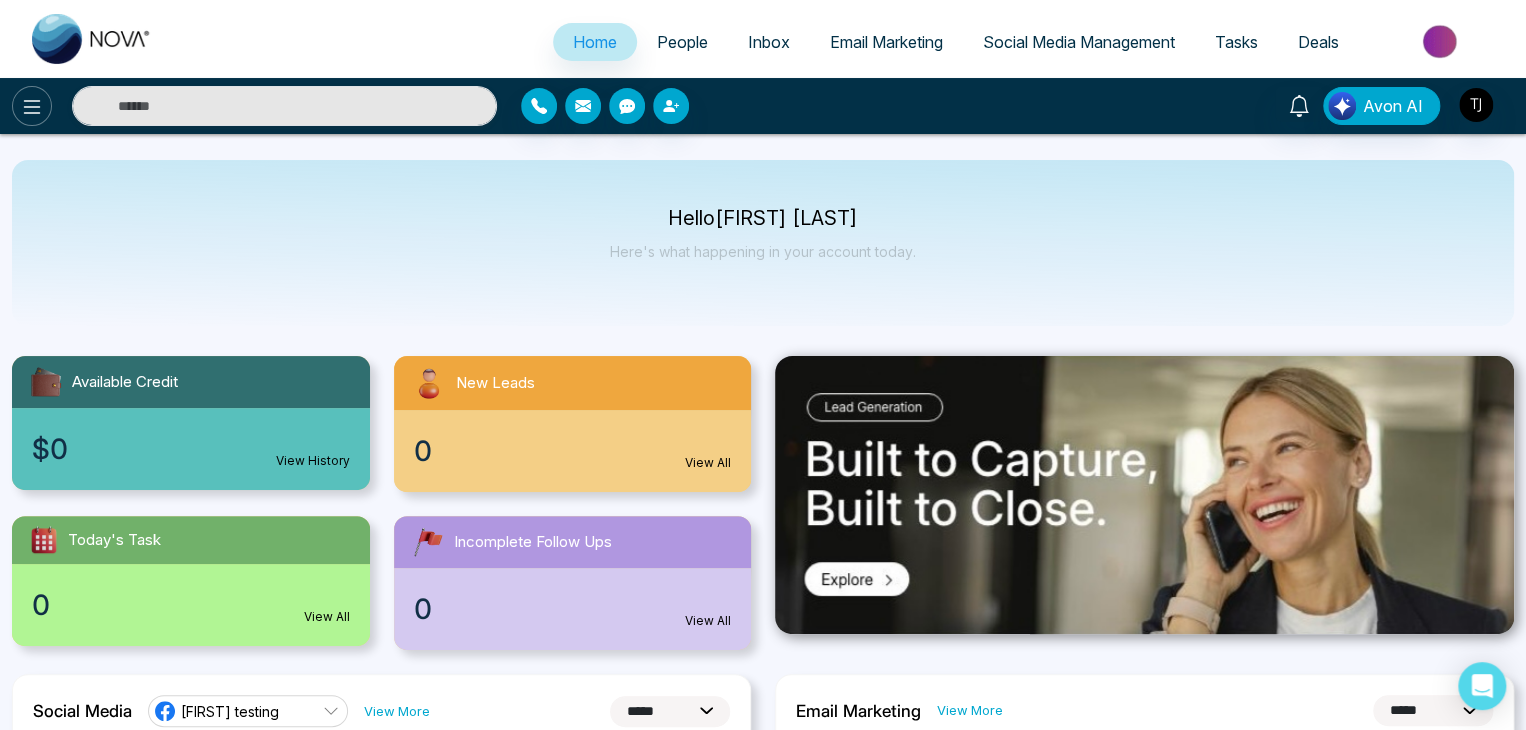 click at bounding box center (32, 106) 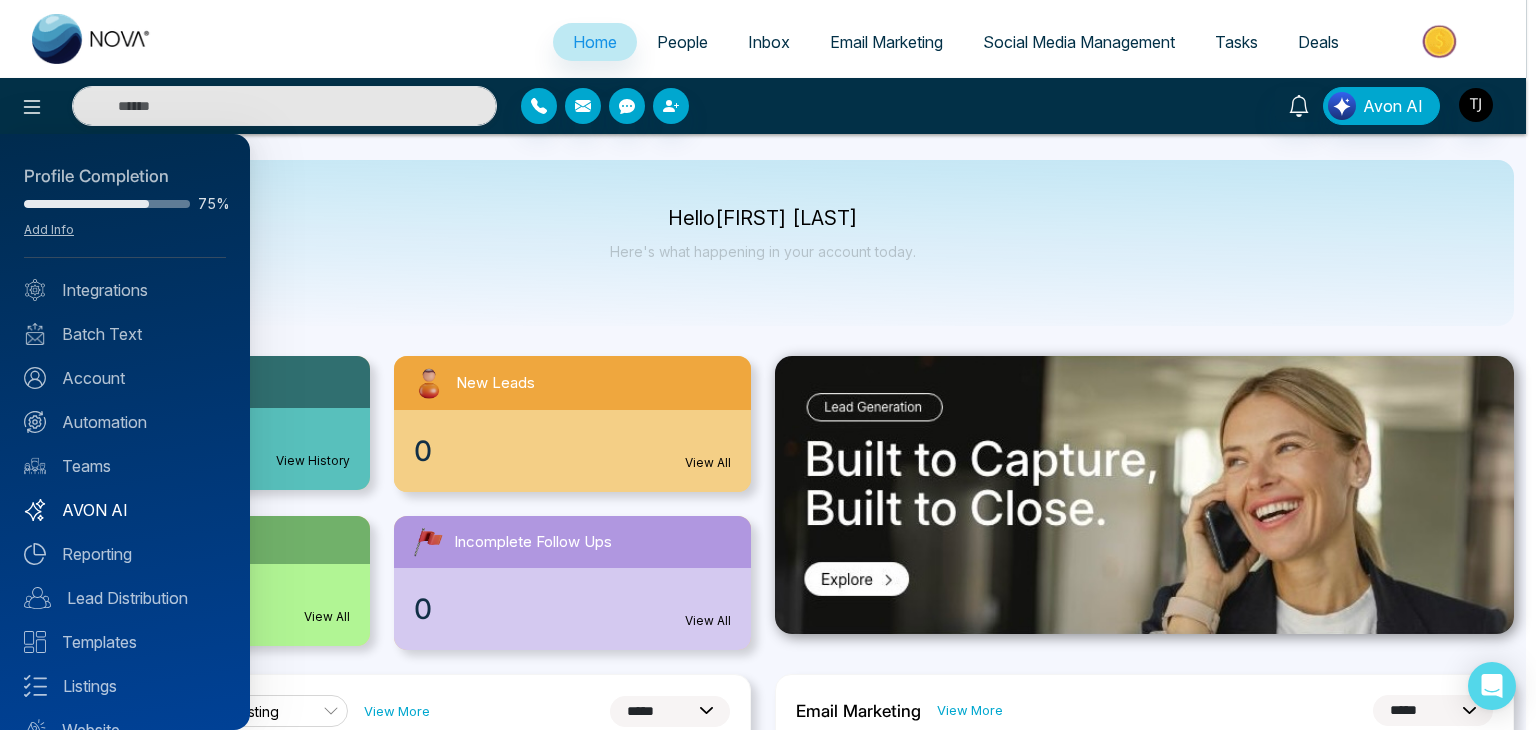 scroll, scrollTop: 79, scrollLeft: 0, axis: vertical 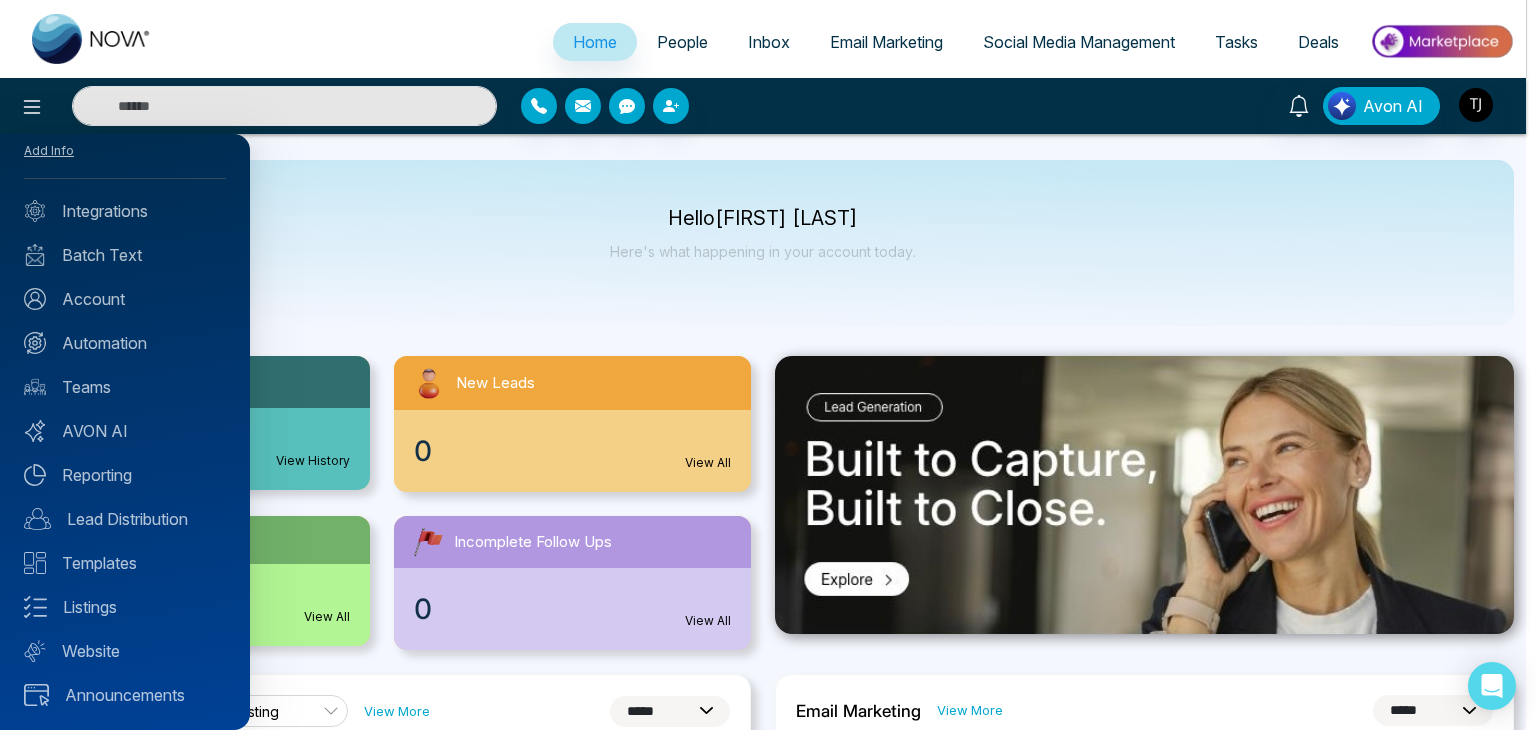 click at bounding box center (768, 365) 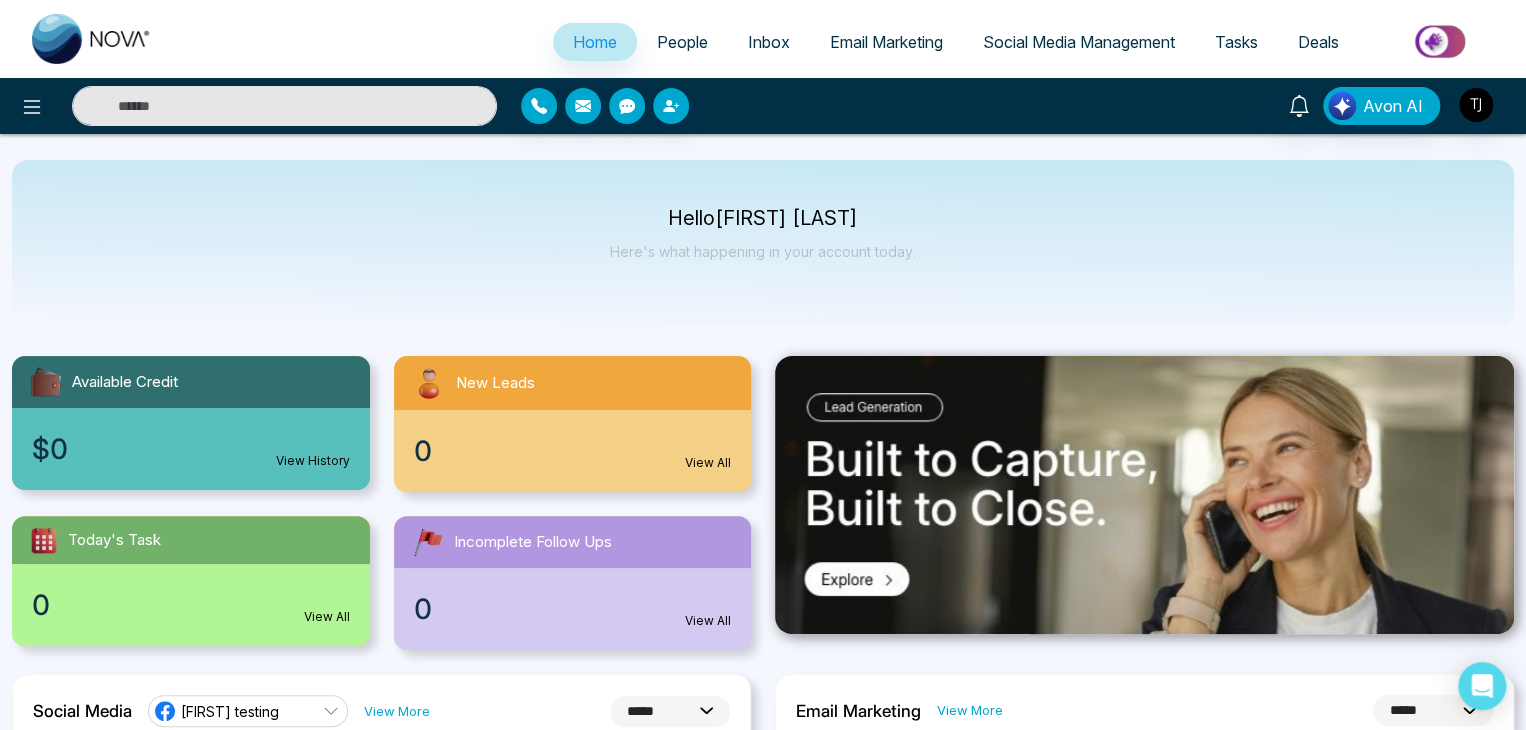 click on "Inbox" at bounding box center (769, 42) 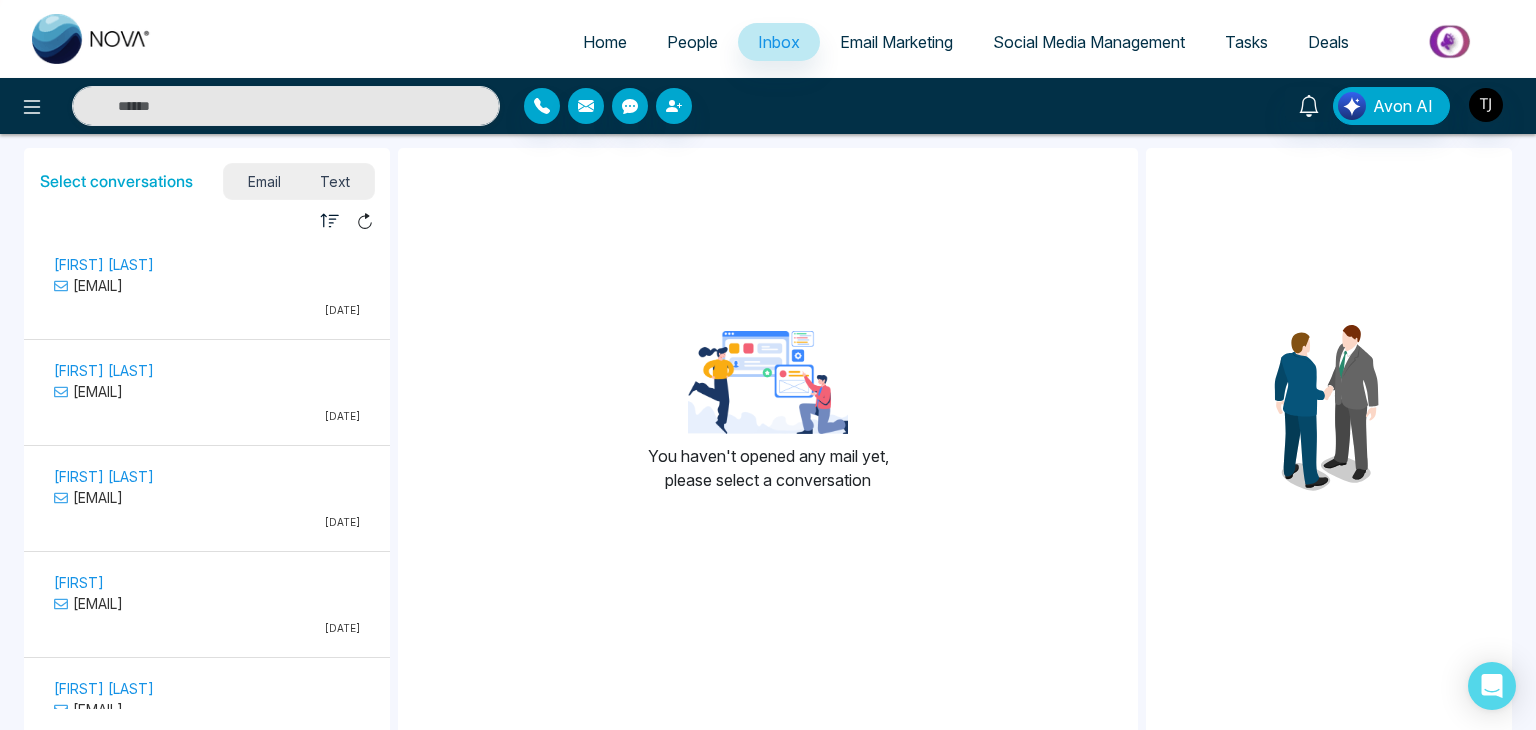 click on "[EMAIL]" at bounding box center (207, 285) 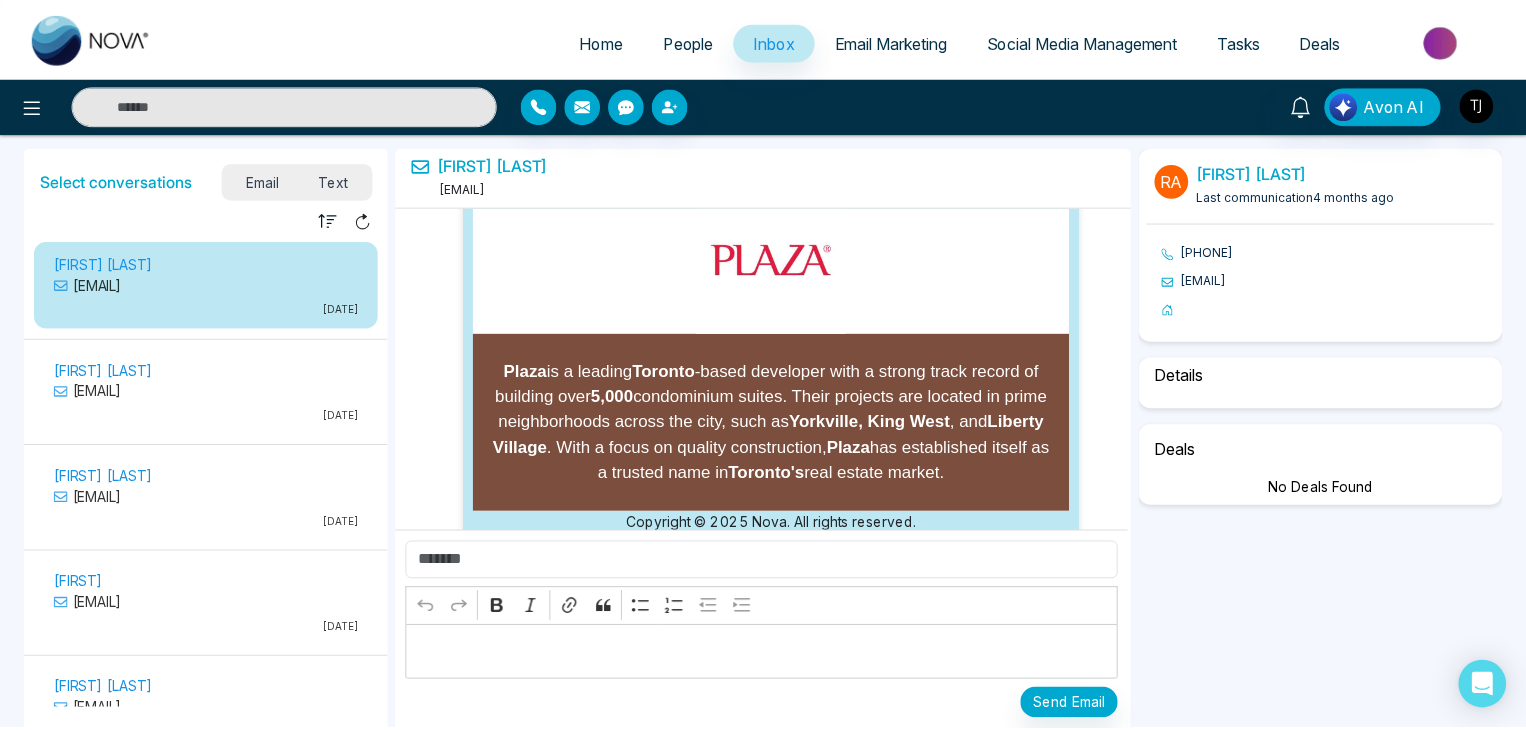 scroll, scrollTop: 9526, scrollLeft: 0, axis: vertical 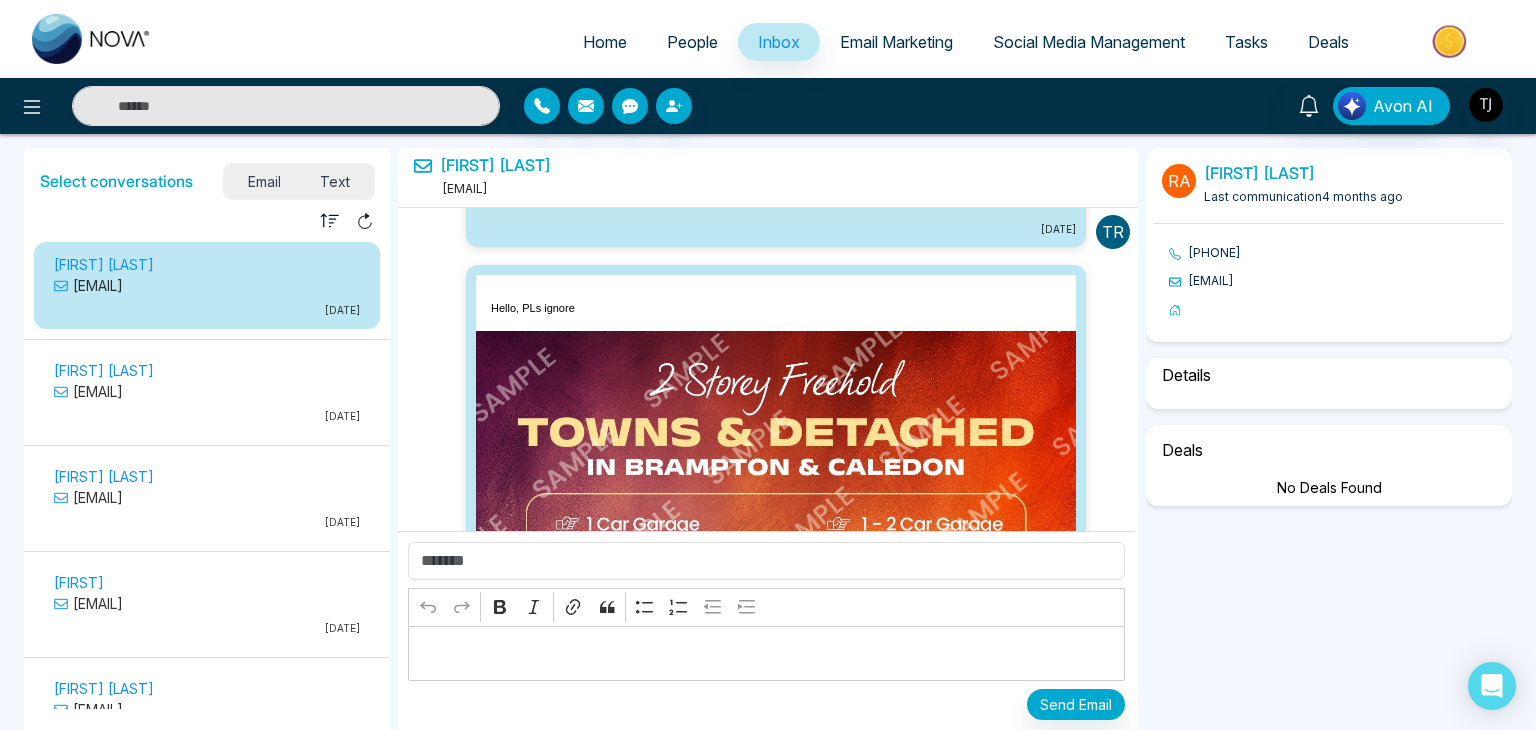 select on "*" 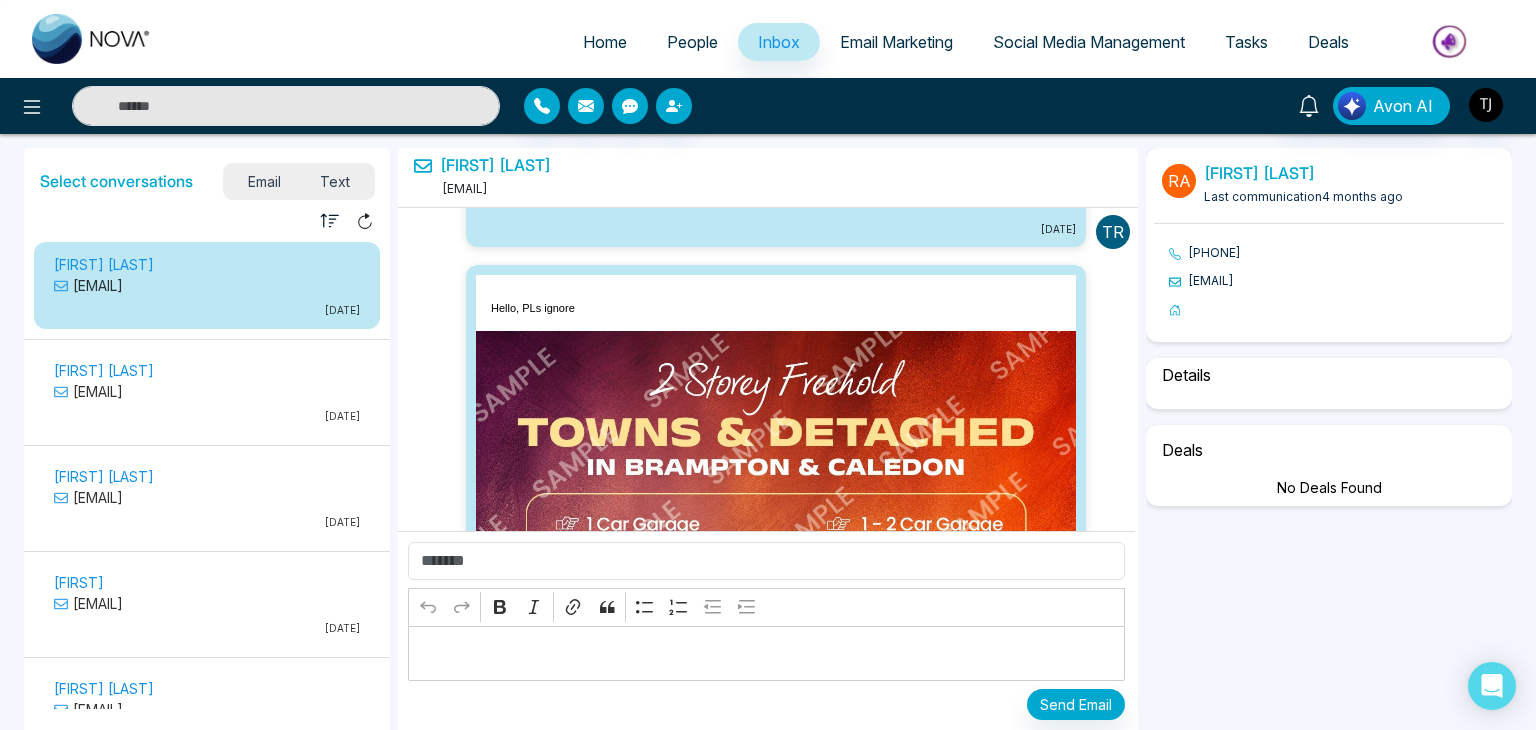 select on "******" 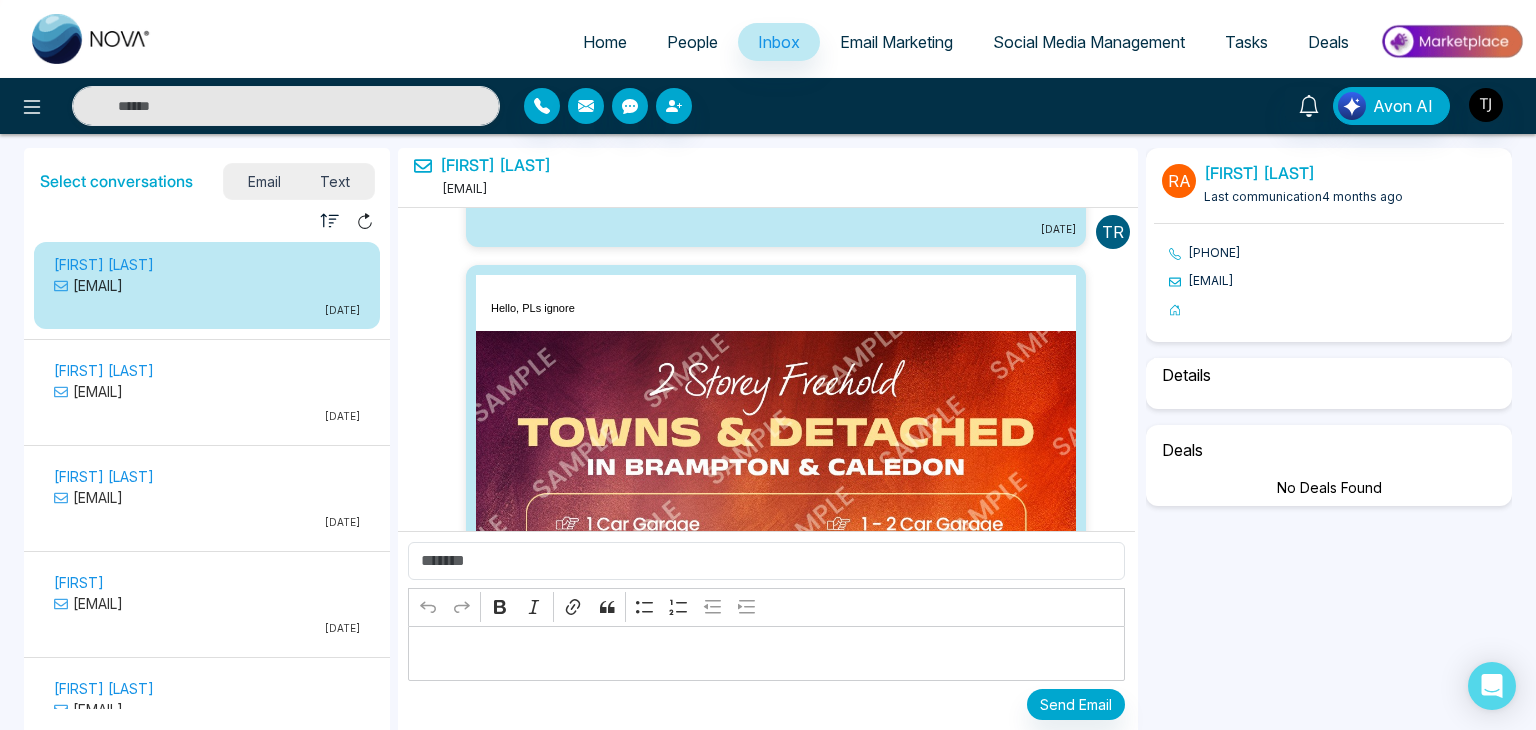 select on "*****" 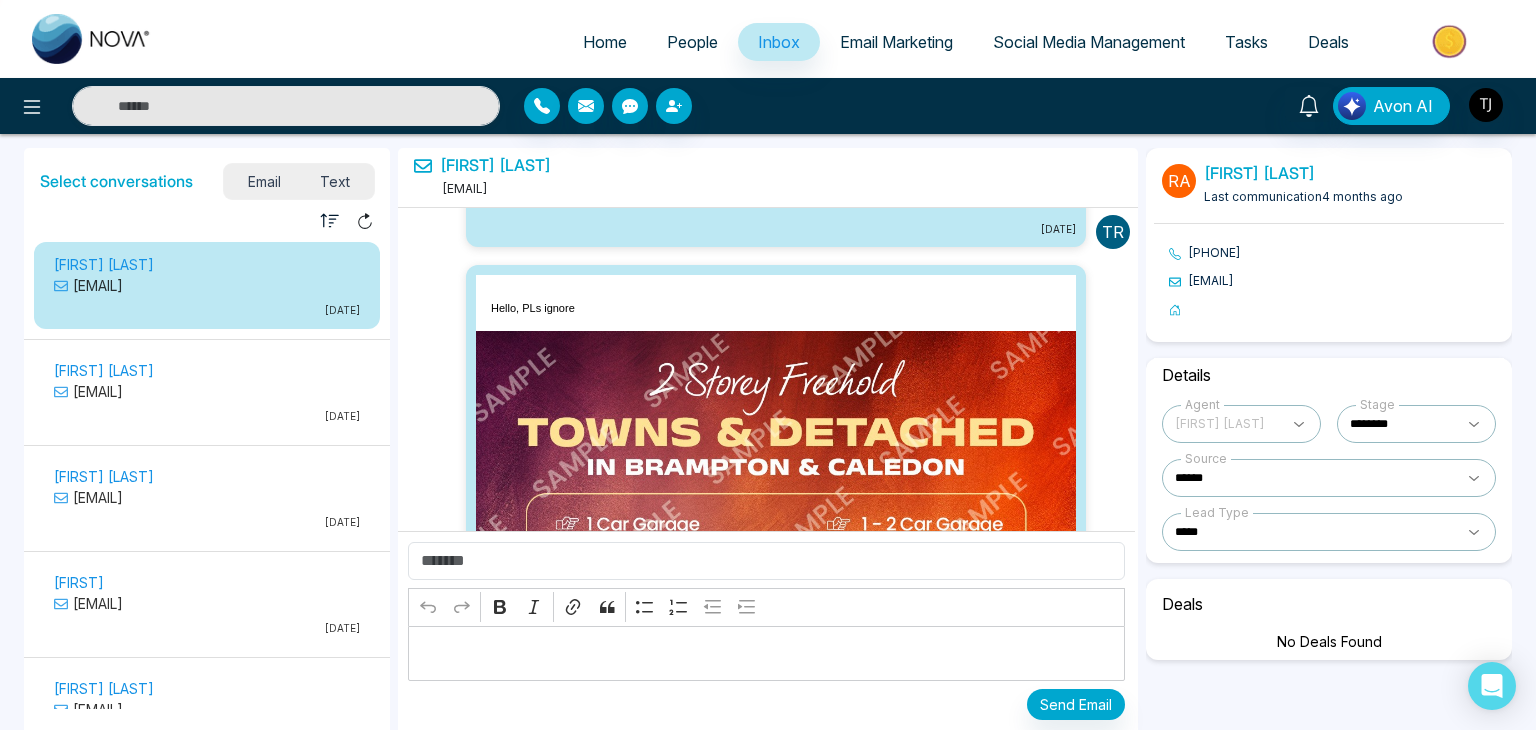 click at bounding box center [1241, 424] 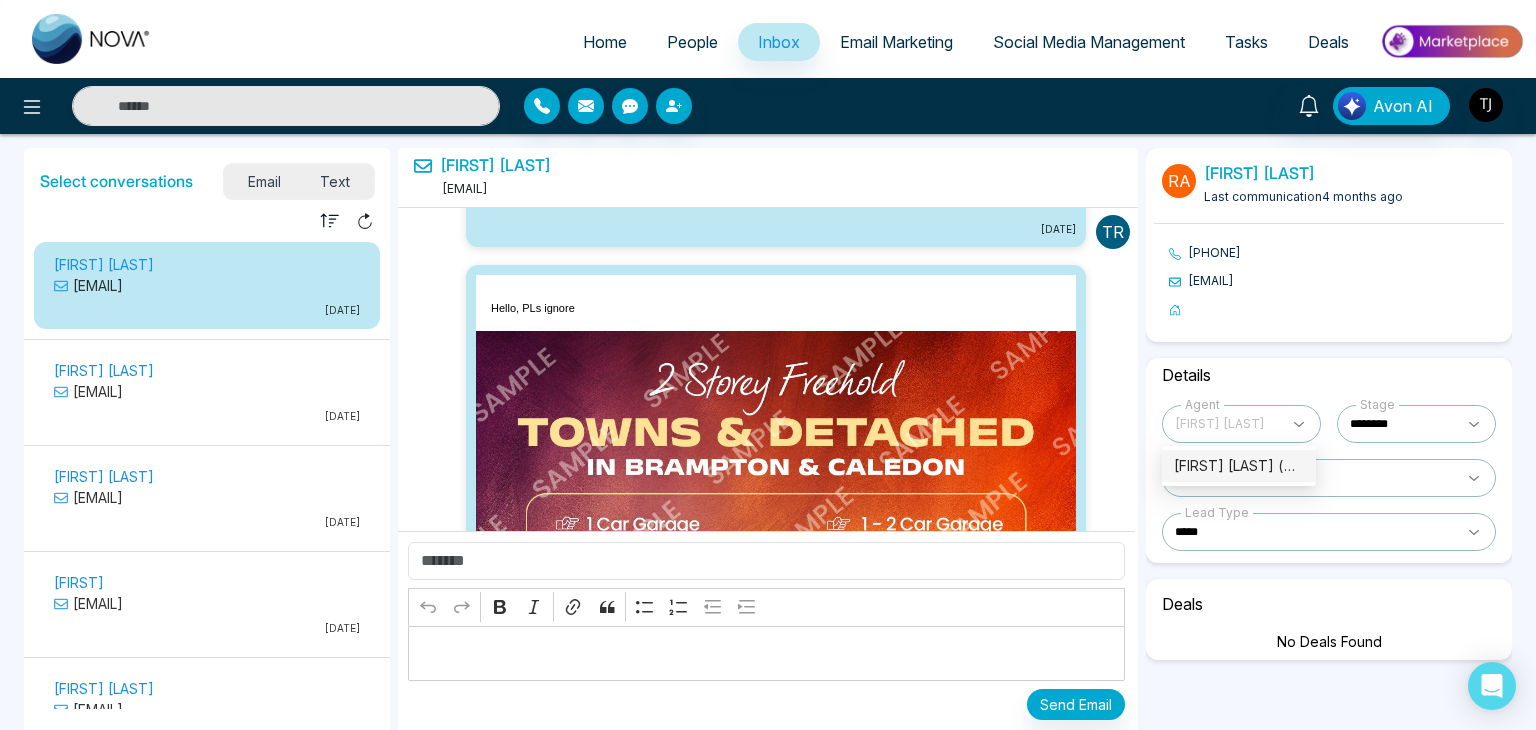click at bounding box center (1241, 424) 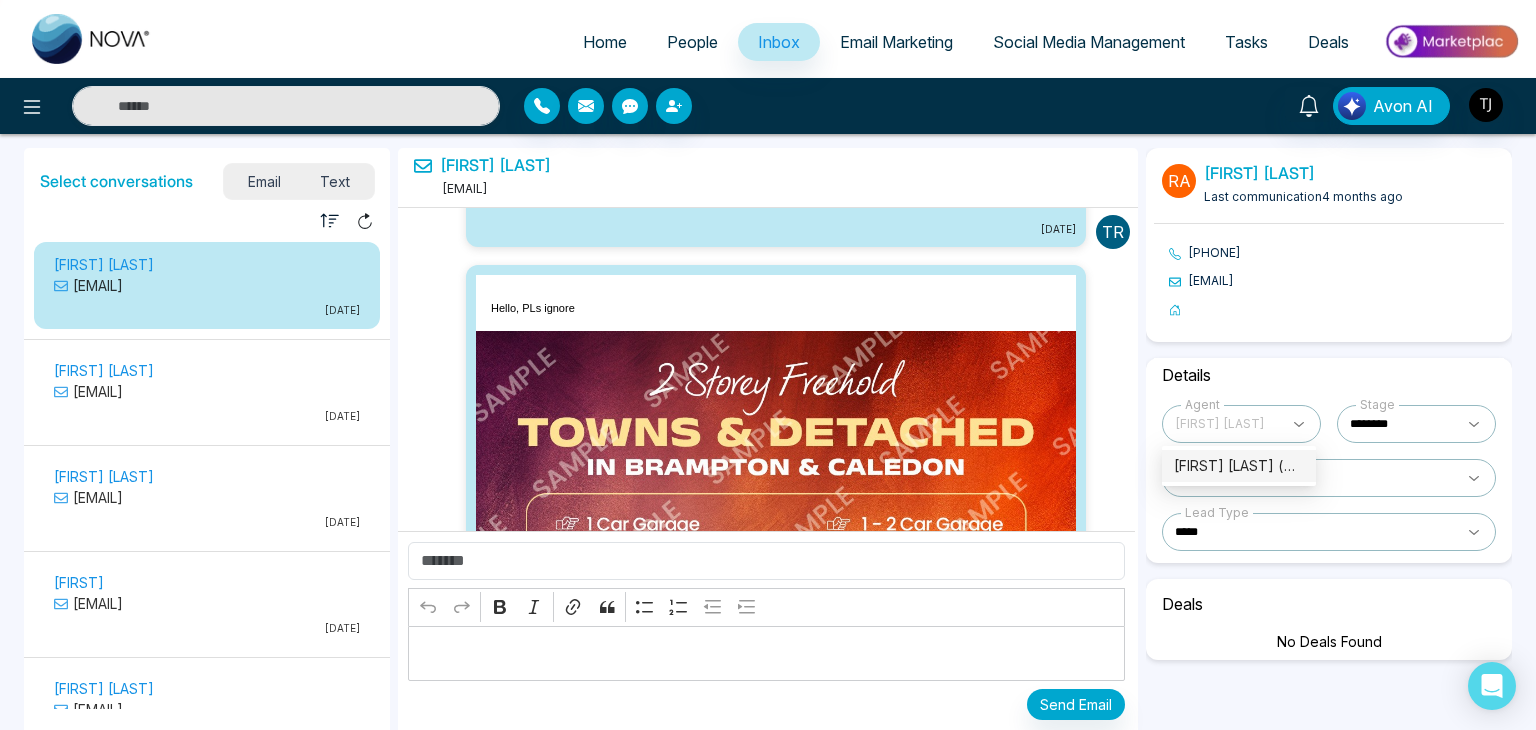 click on "People" at bounding box center [692, 42] 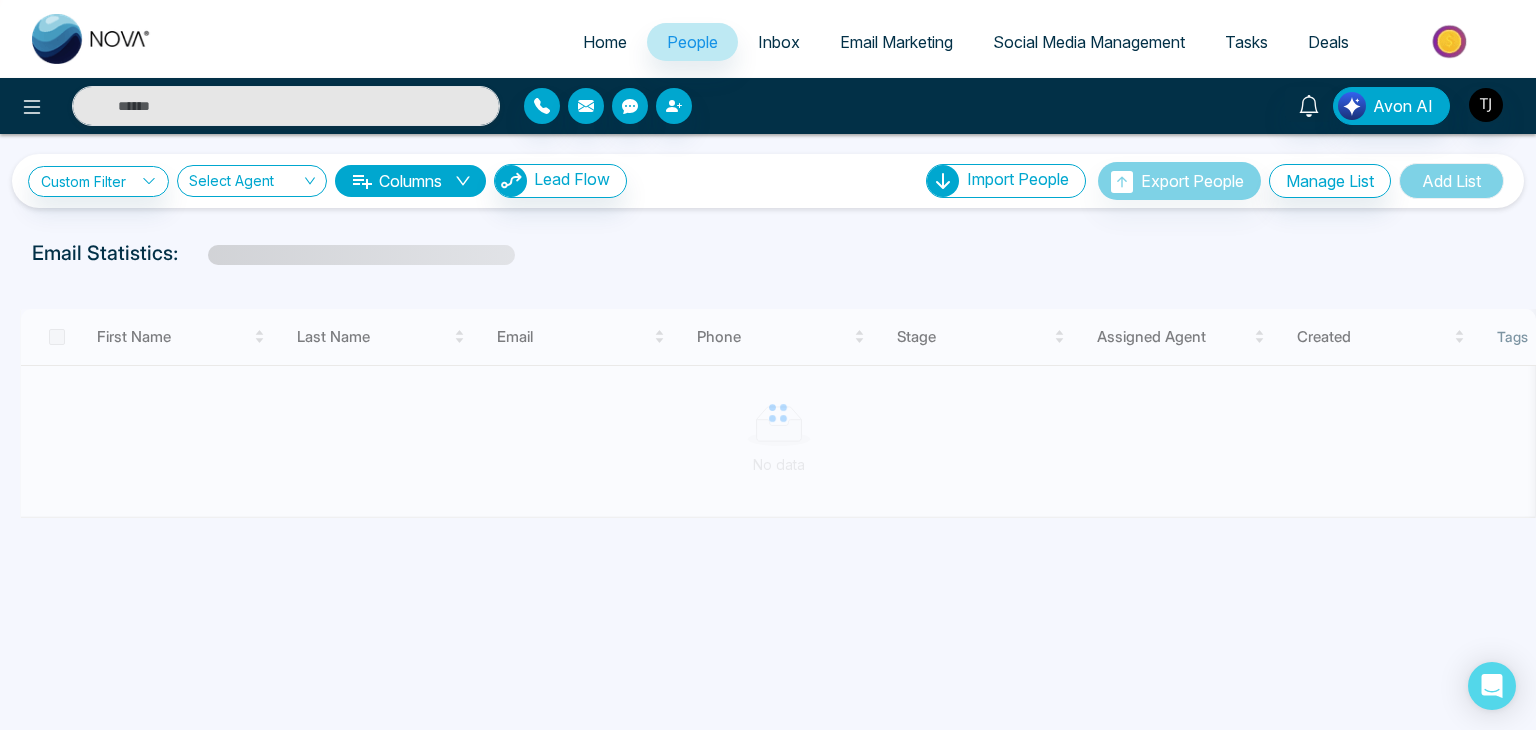 click on "Home" at bounding box center (605, 42) 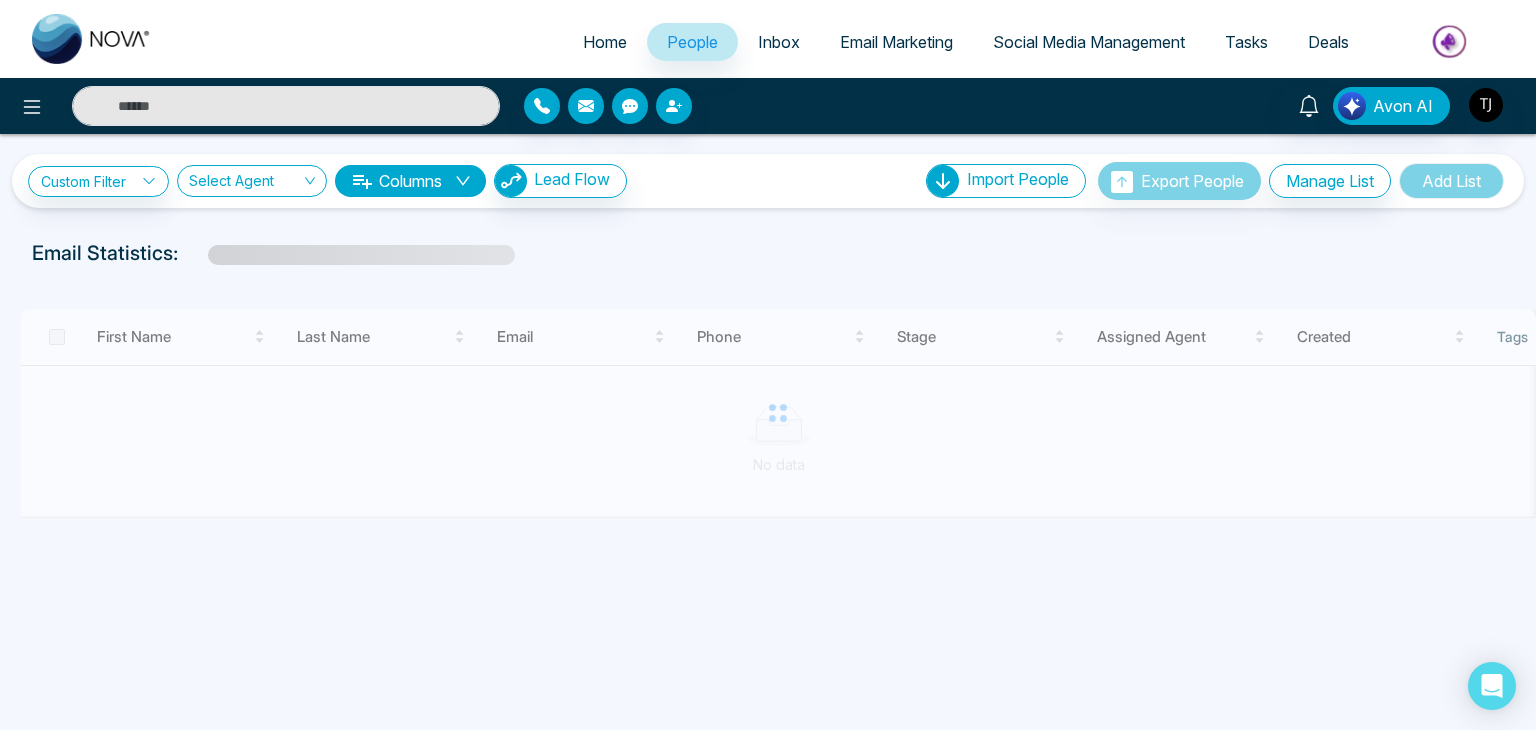 select on "*" 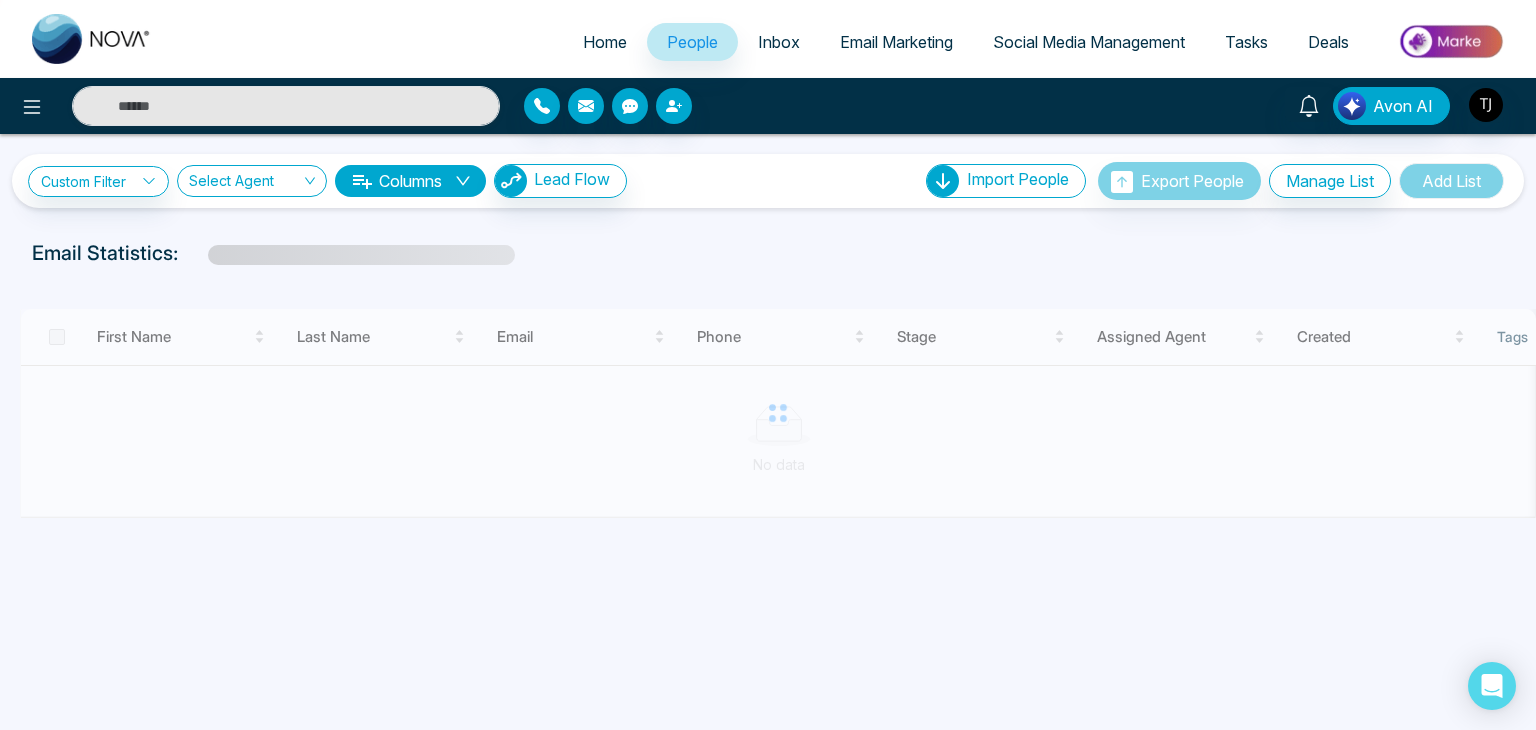 select on "*" 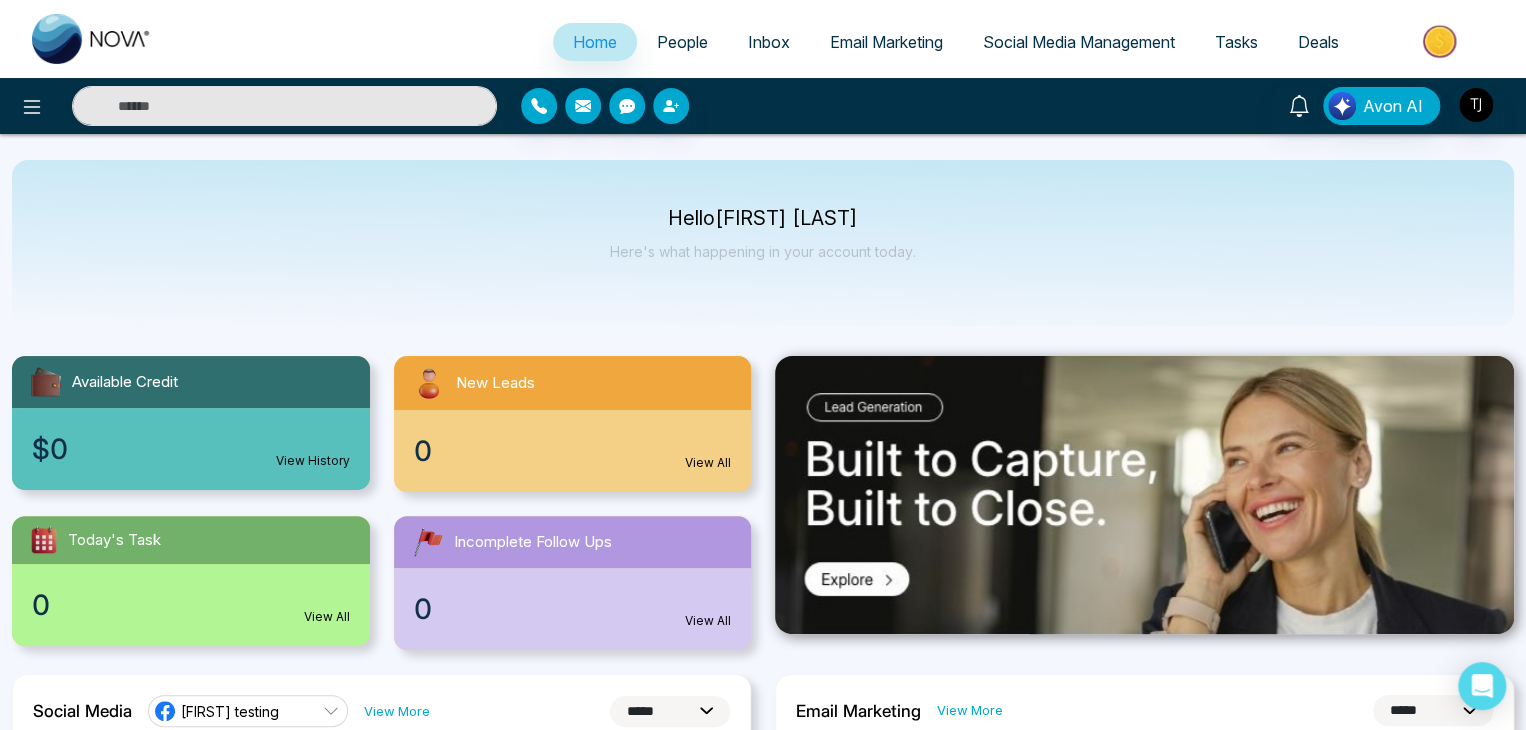 click on "People" at bounding box center [682, 42] 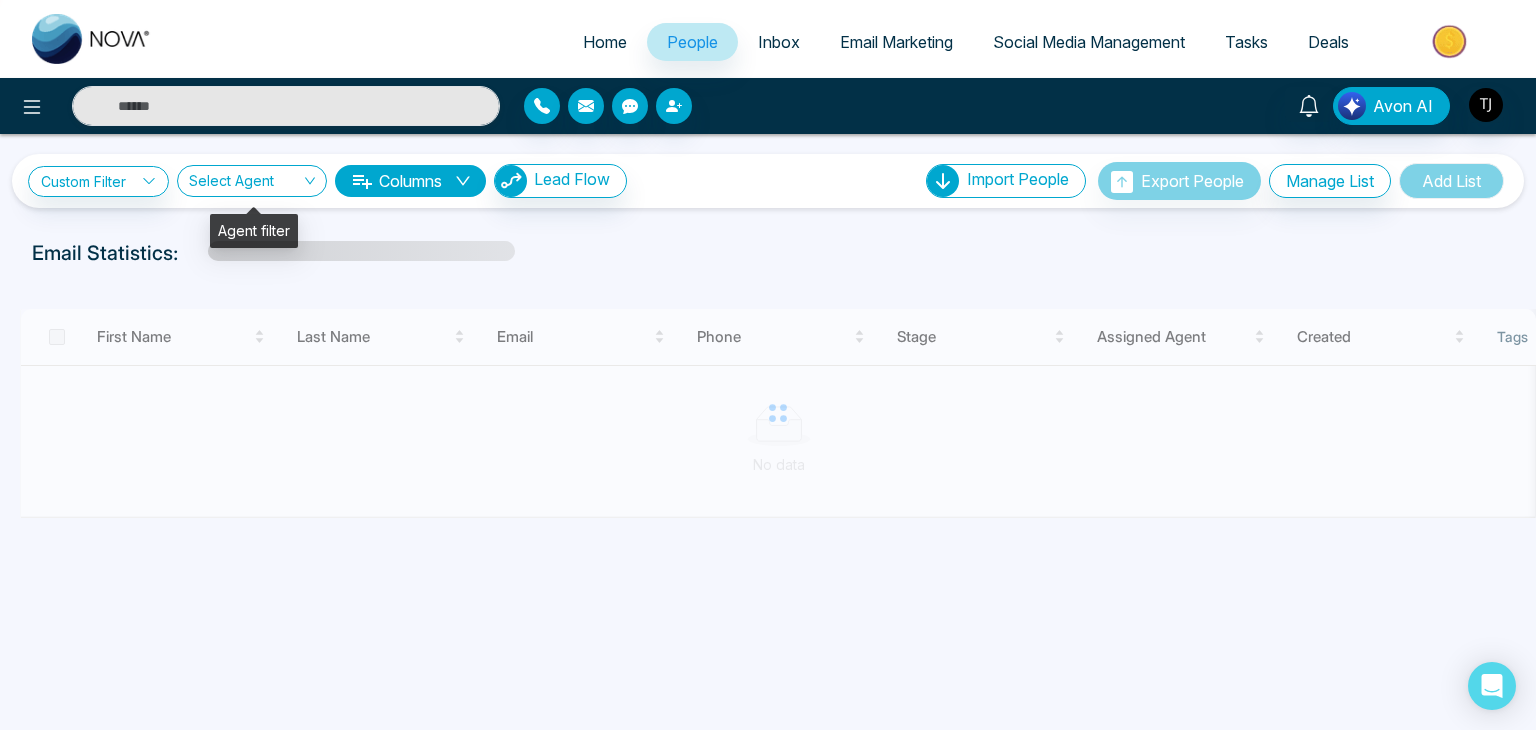 click at bounding box center [245, 185] 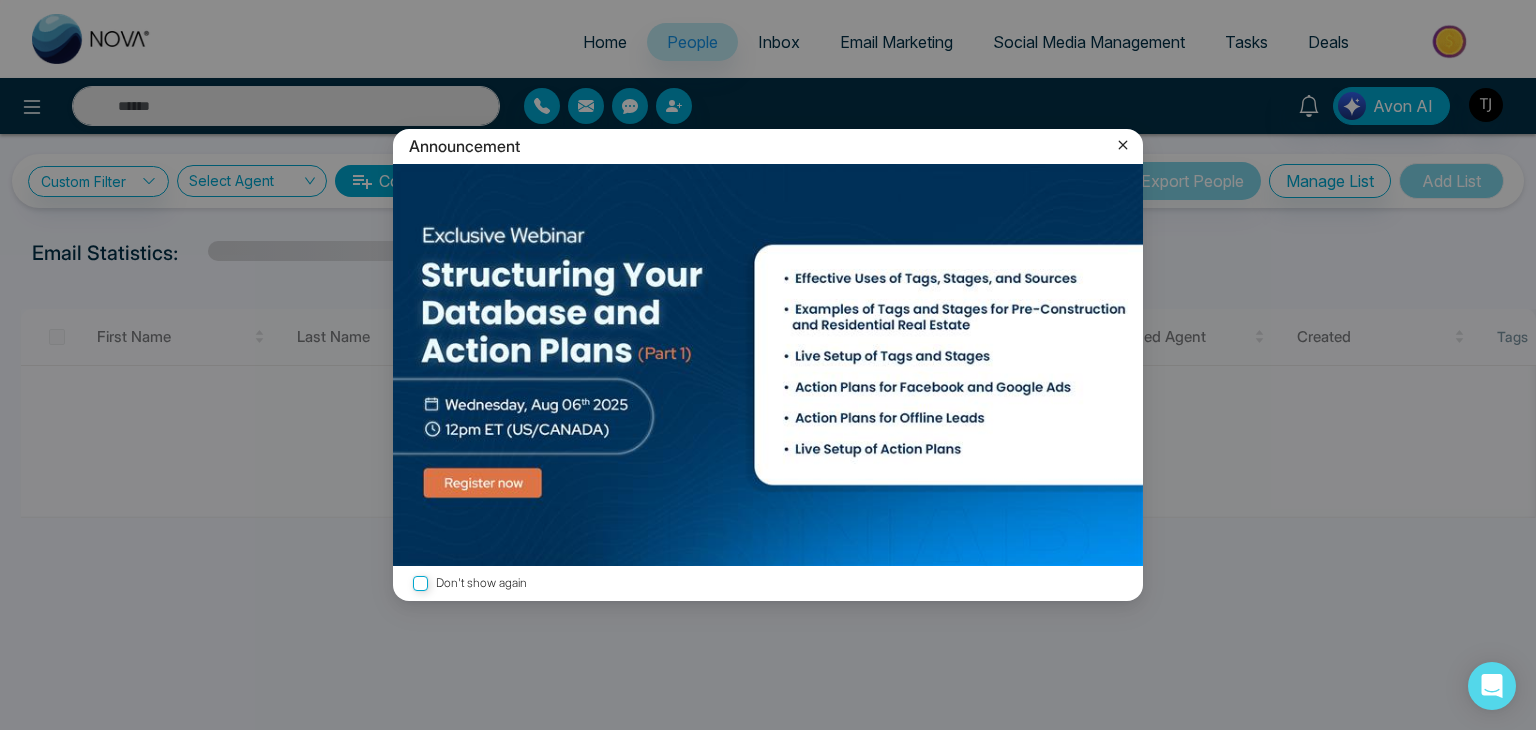 click on "Announcement   Don't show again" at bounding box center [768, 365] 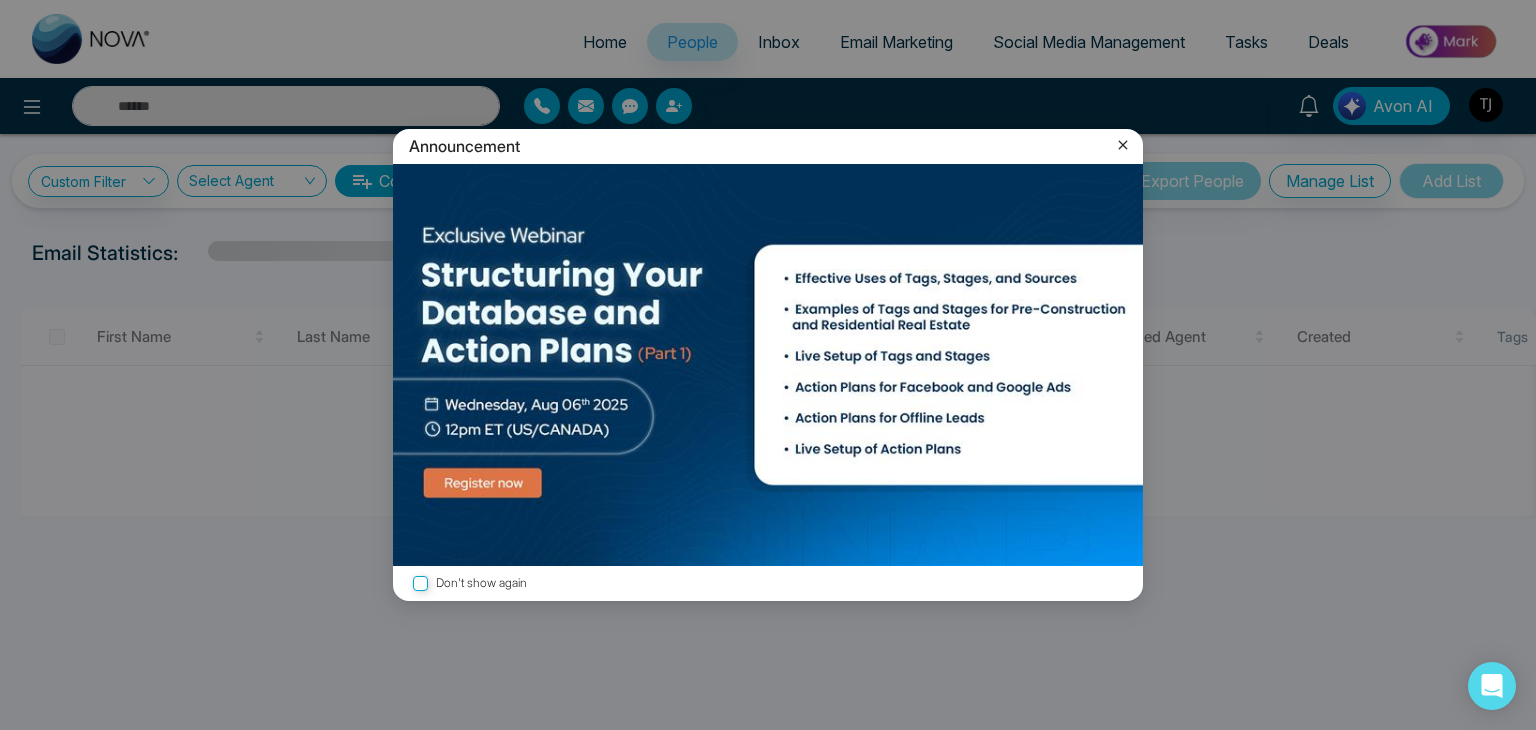 click on "Announcement   Don't show again" at bounding box center [768, 365] 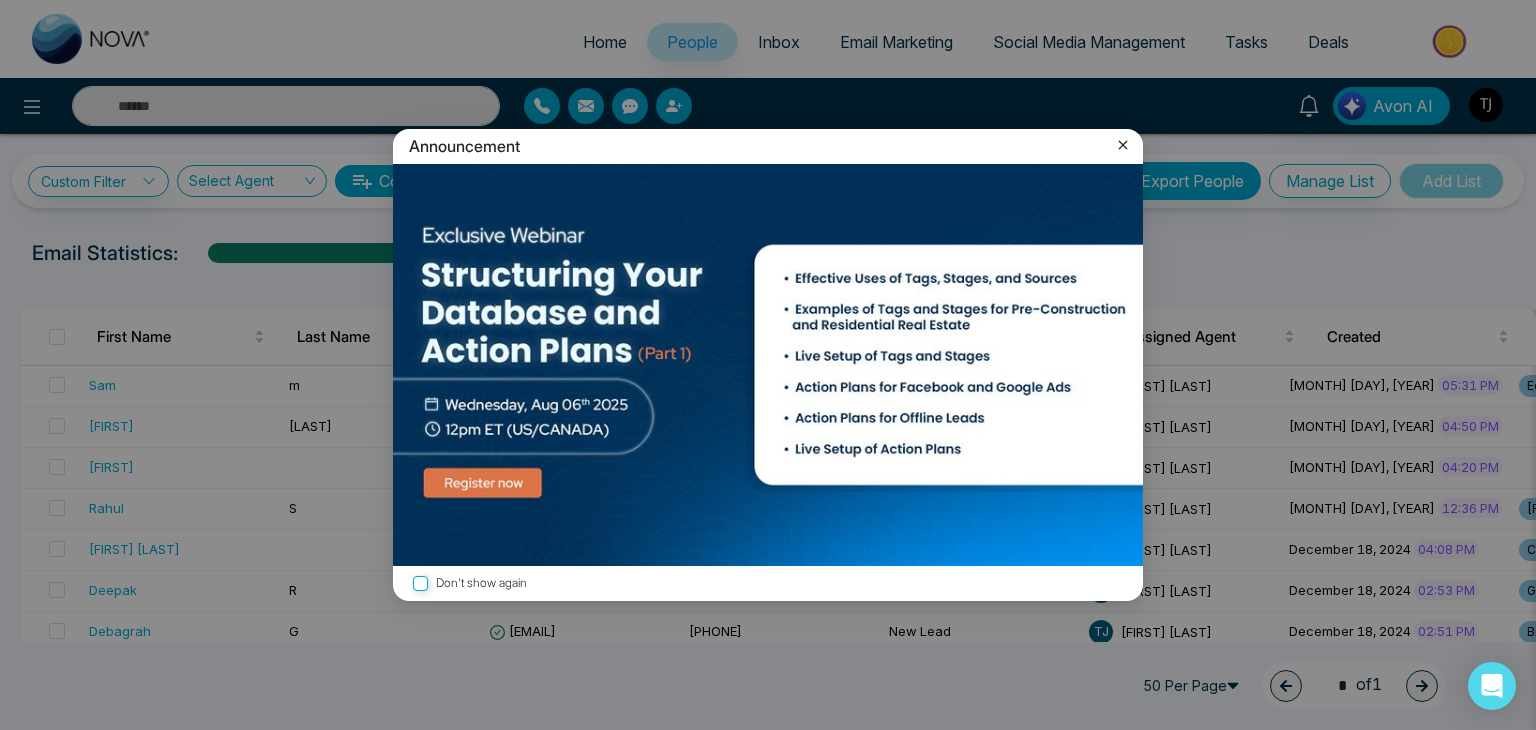 click 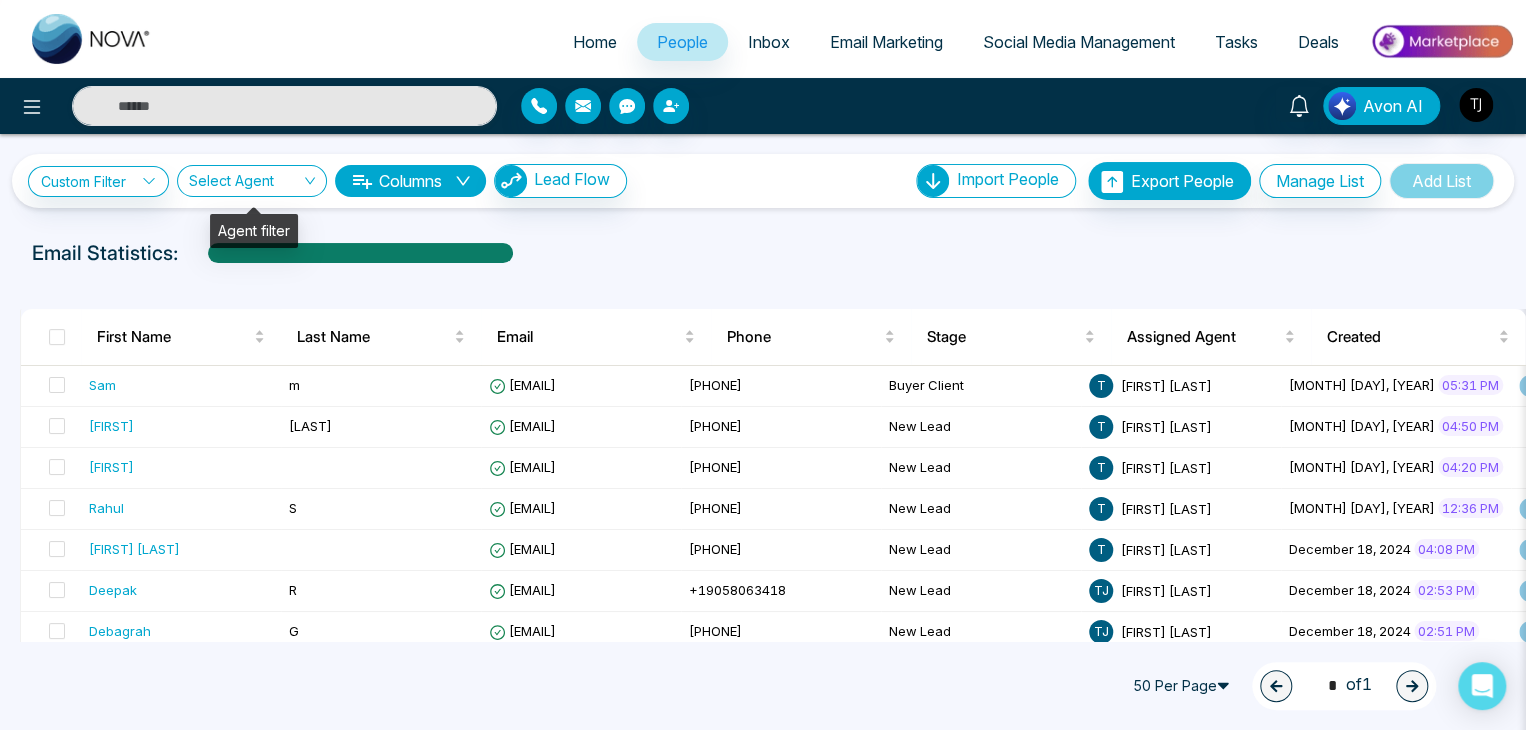 click on "Select Agent" at bounding box center (252, 181) 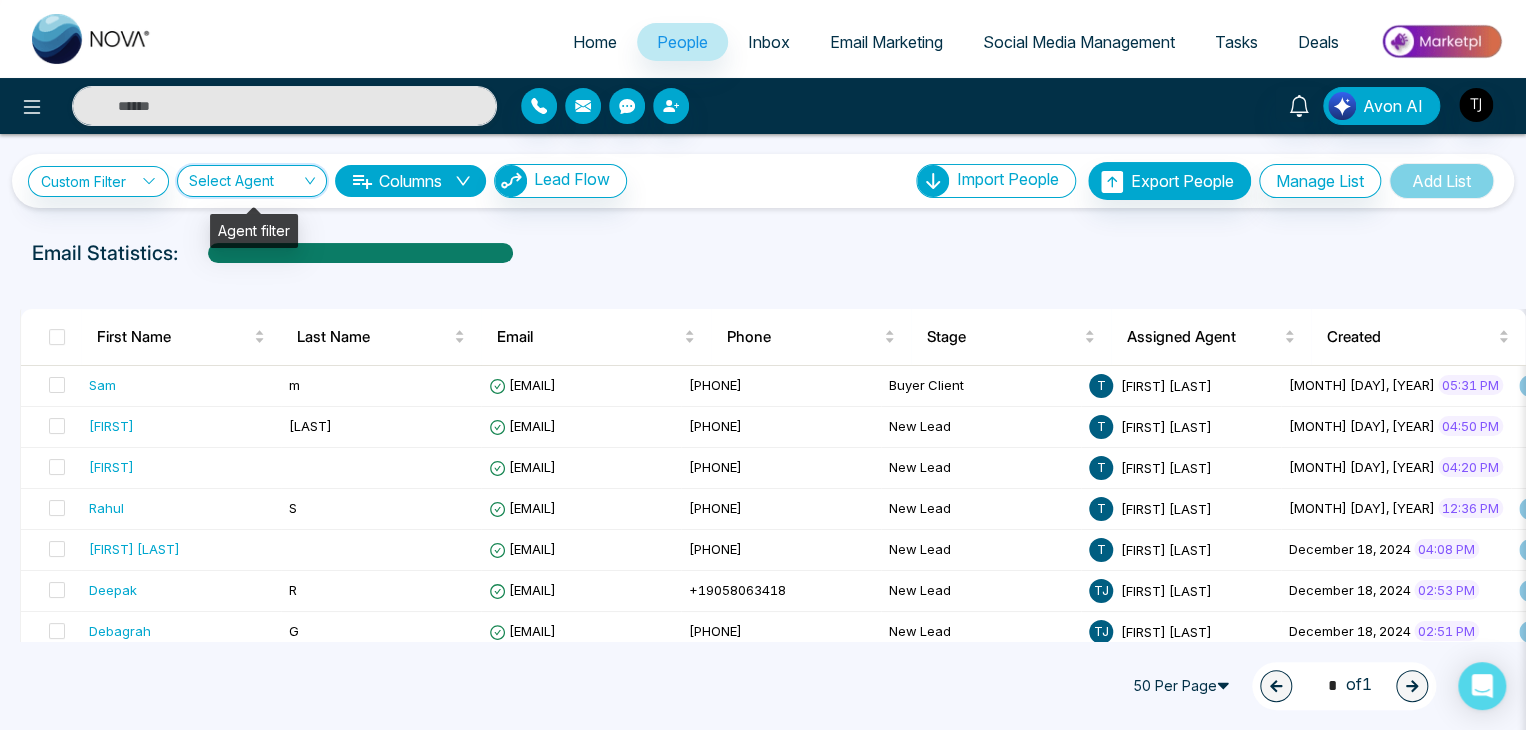 click on "Select Agent" at bounding box center [252, 181] 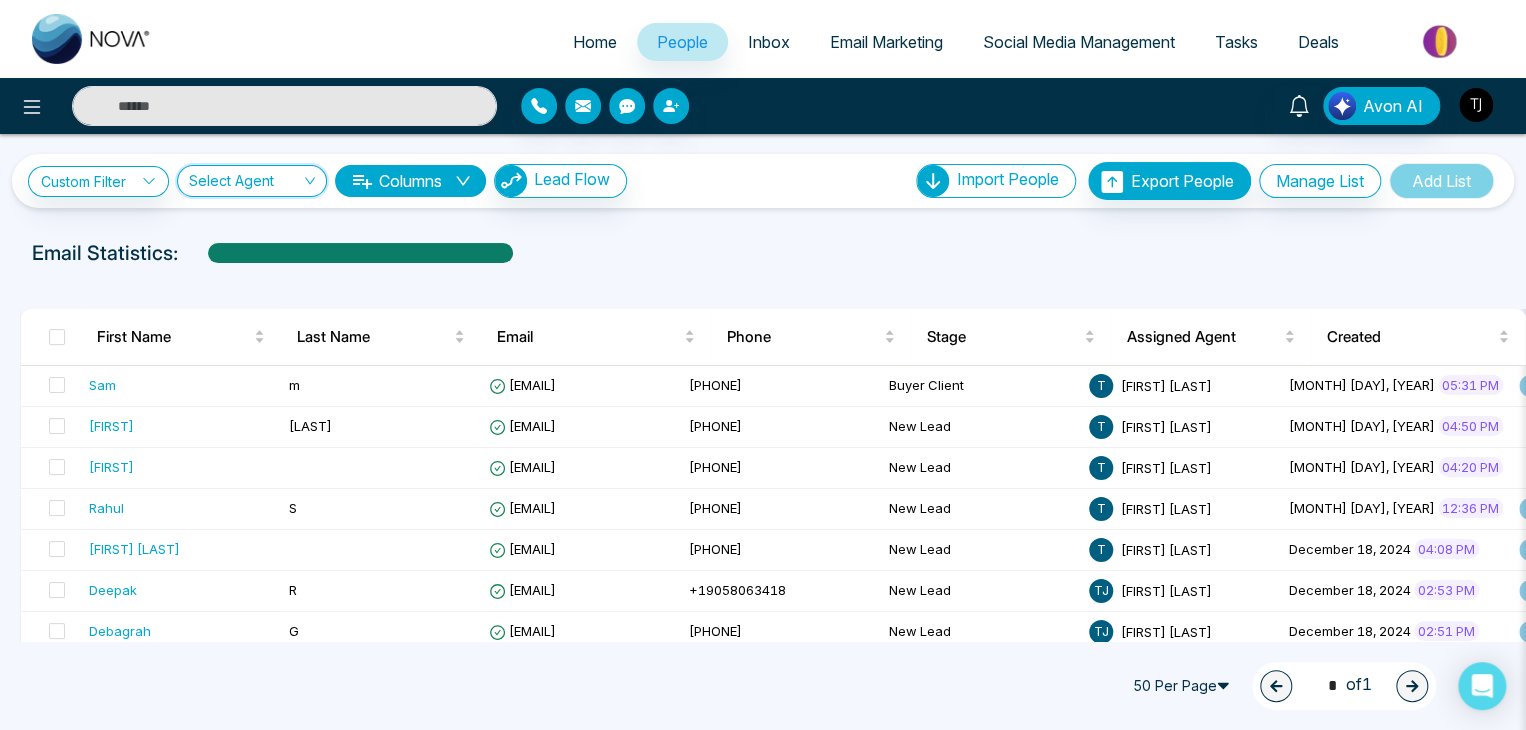 click at bounding box center (1476, 105) 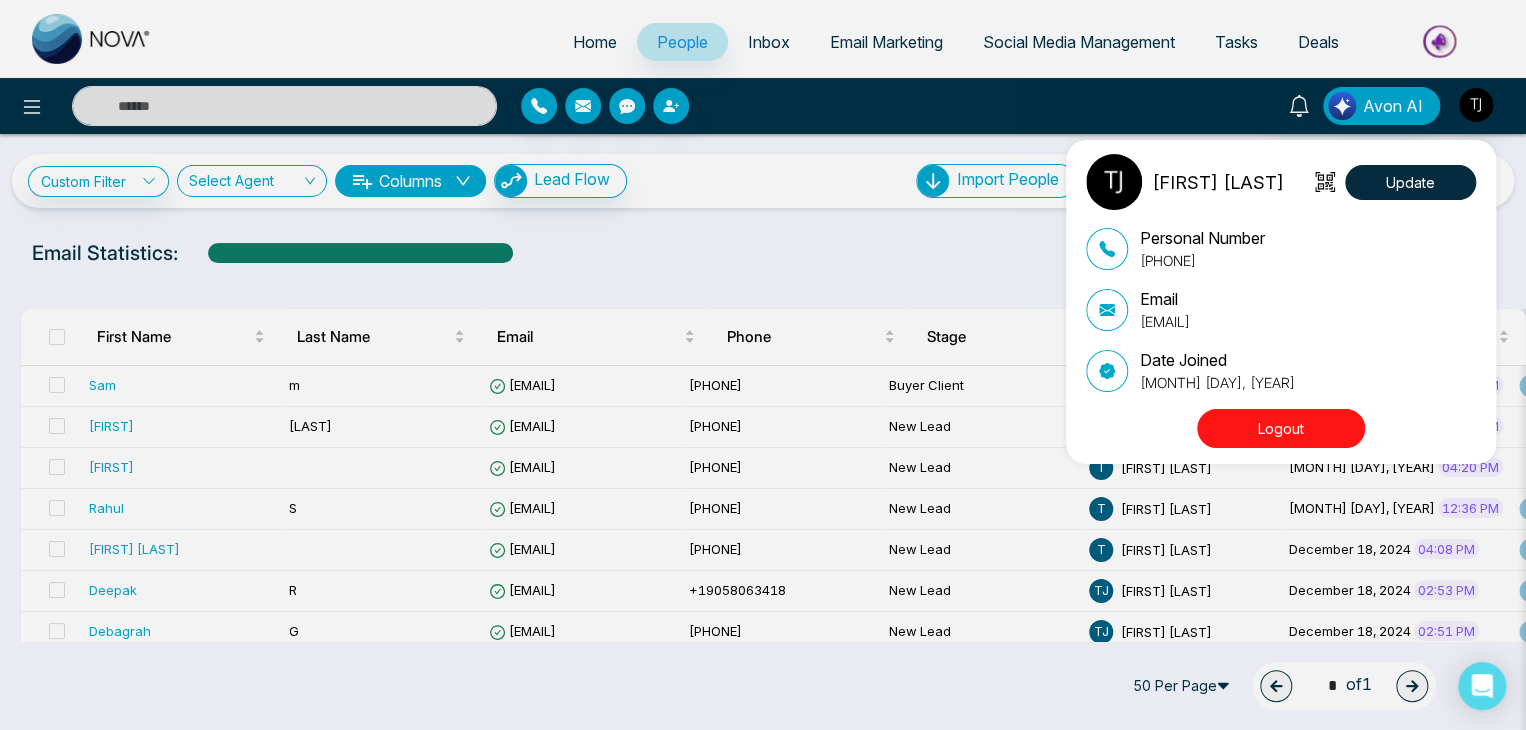 click on "Logout" at bounding box center (1281, 428) 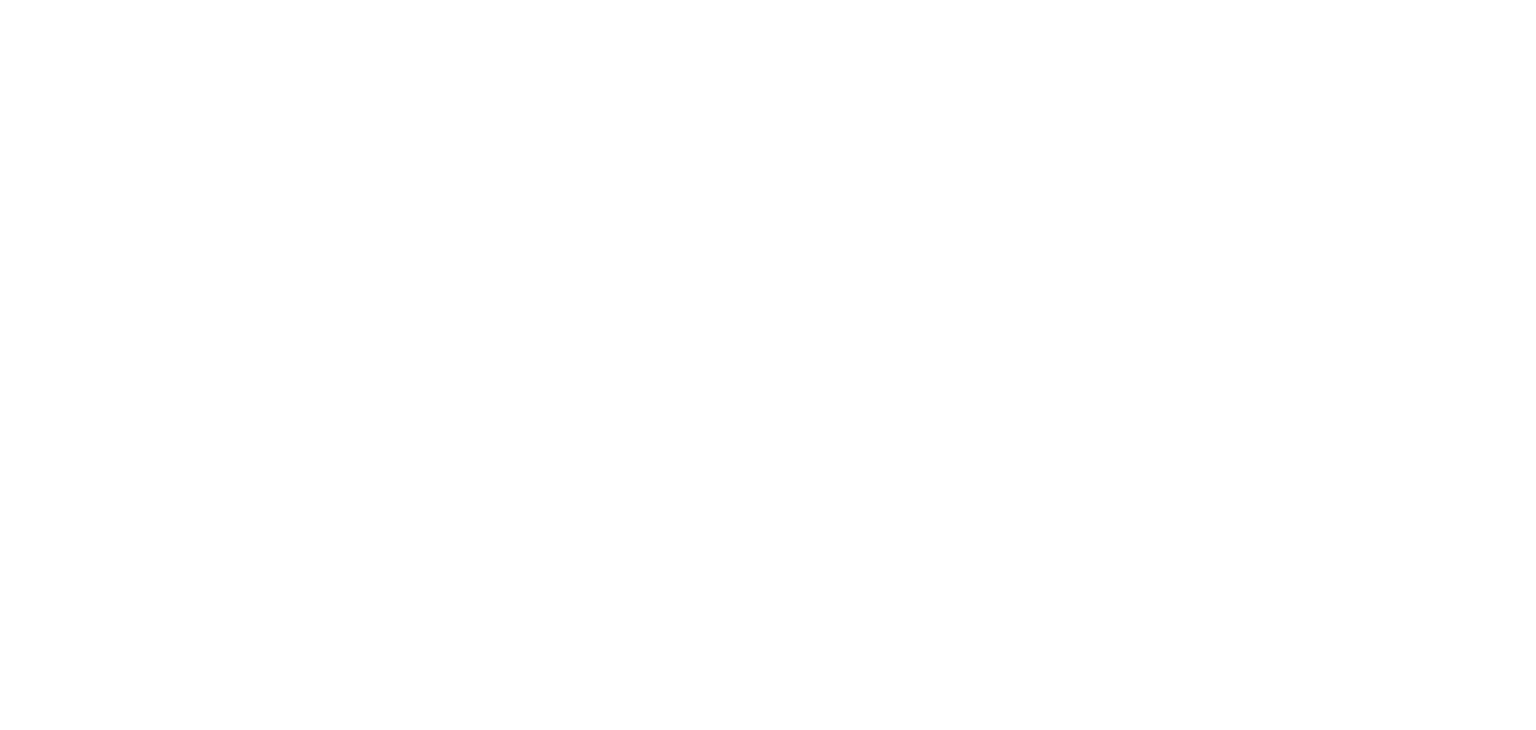 scroll, scrollTop: 0, scrollLeft: 0, axis: both 